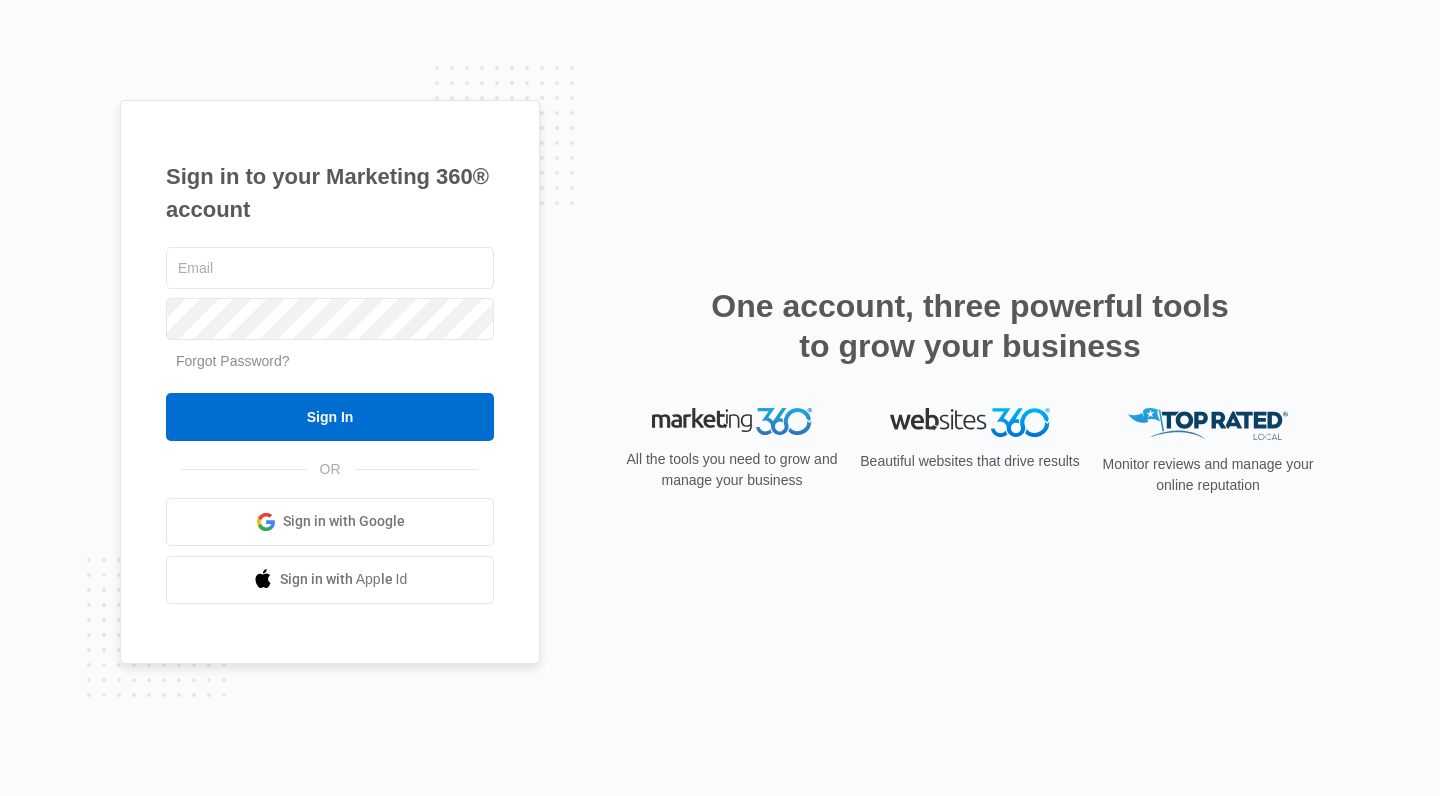 scroll, scrollTop: 0, scrollLeft: 0, axis: both 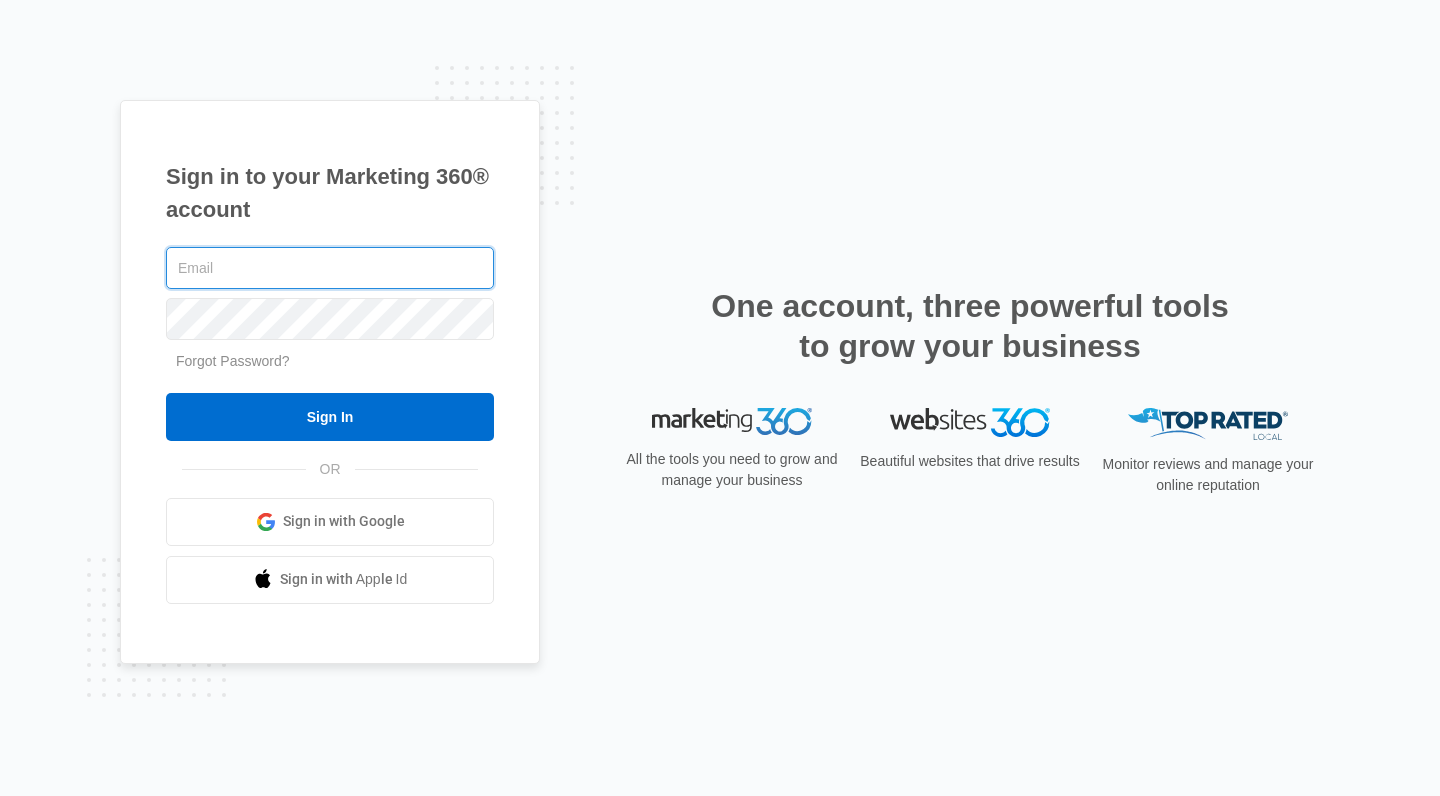 type on "[EMAIL]" 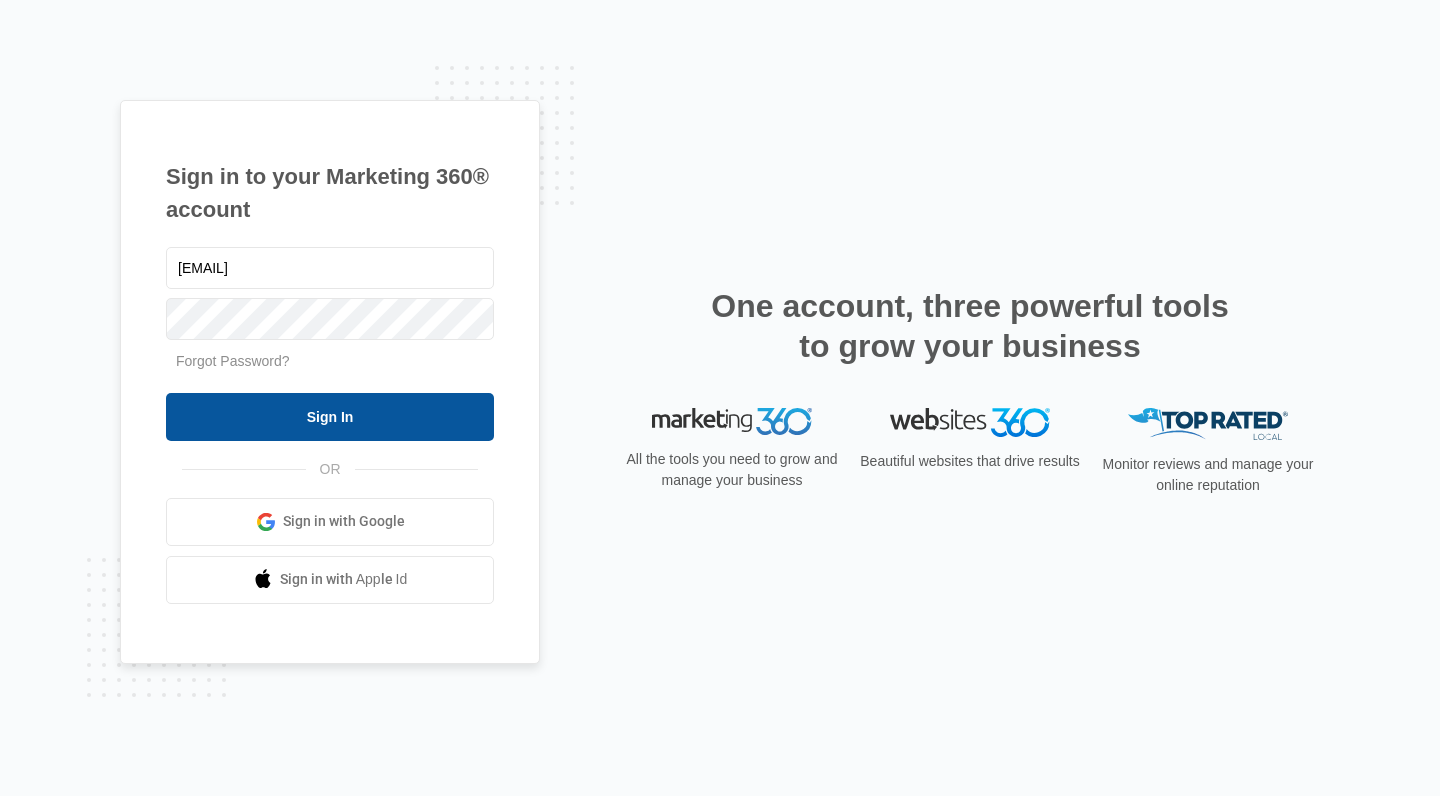 click on "Sign In" at bounding box center (330, 417) 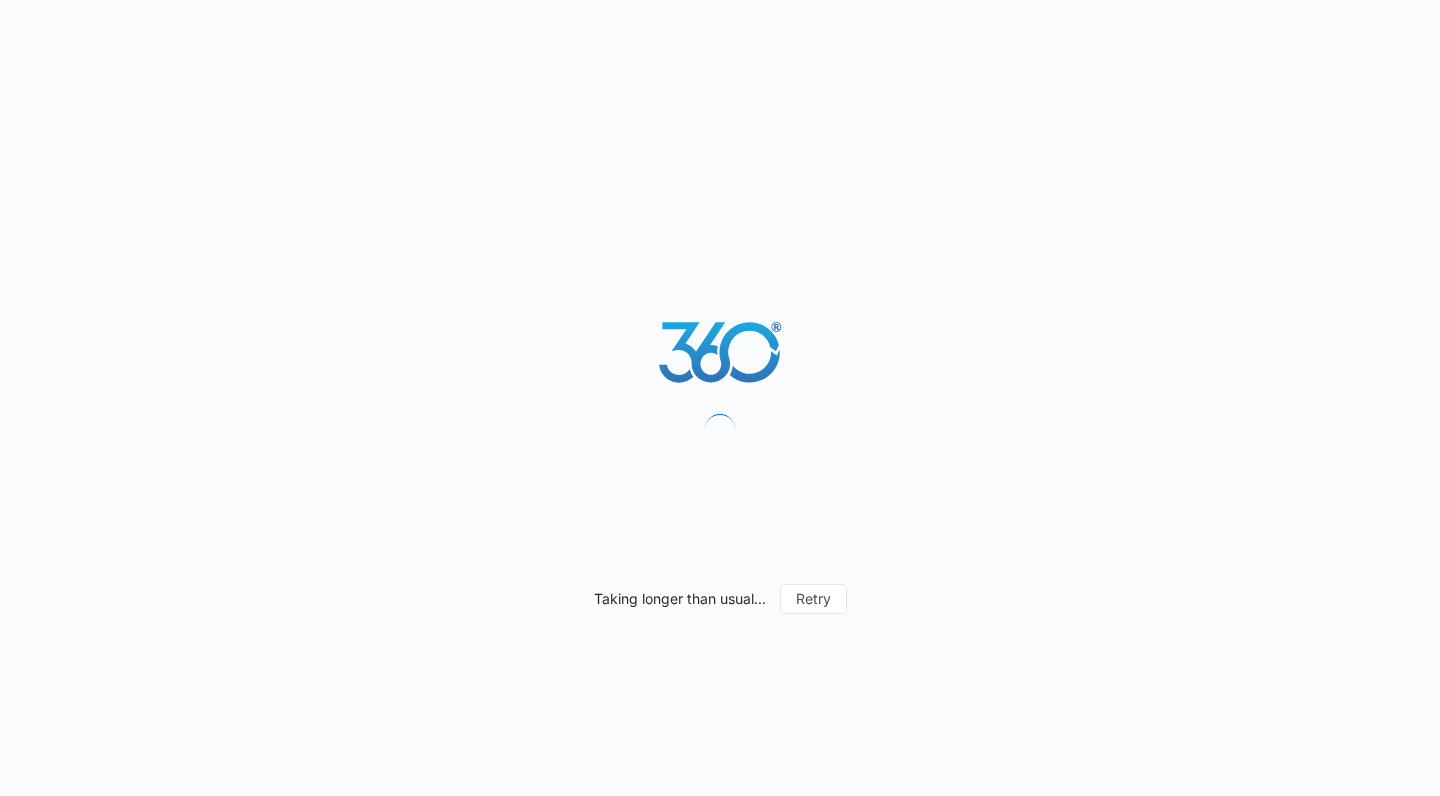 scroll, scrollTop: 0, scrollLeft: 0, axis: both 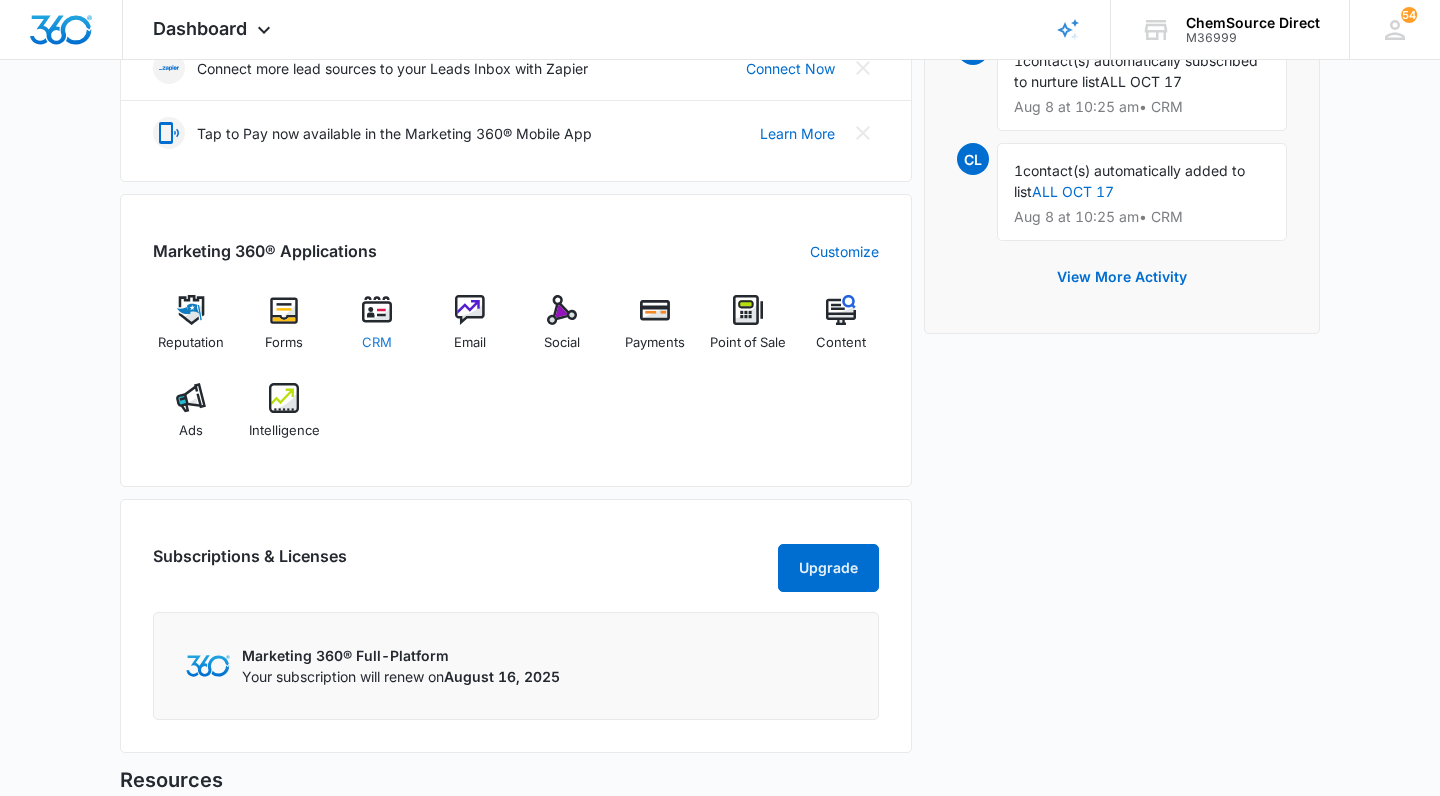 click on "CRM" at bounding box center (377, 343) 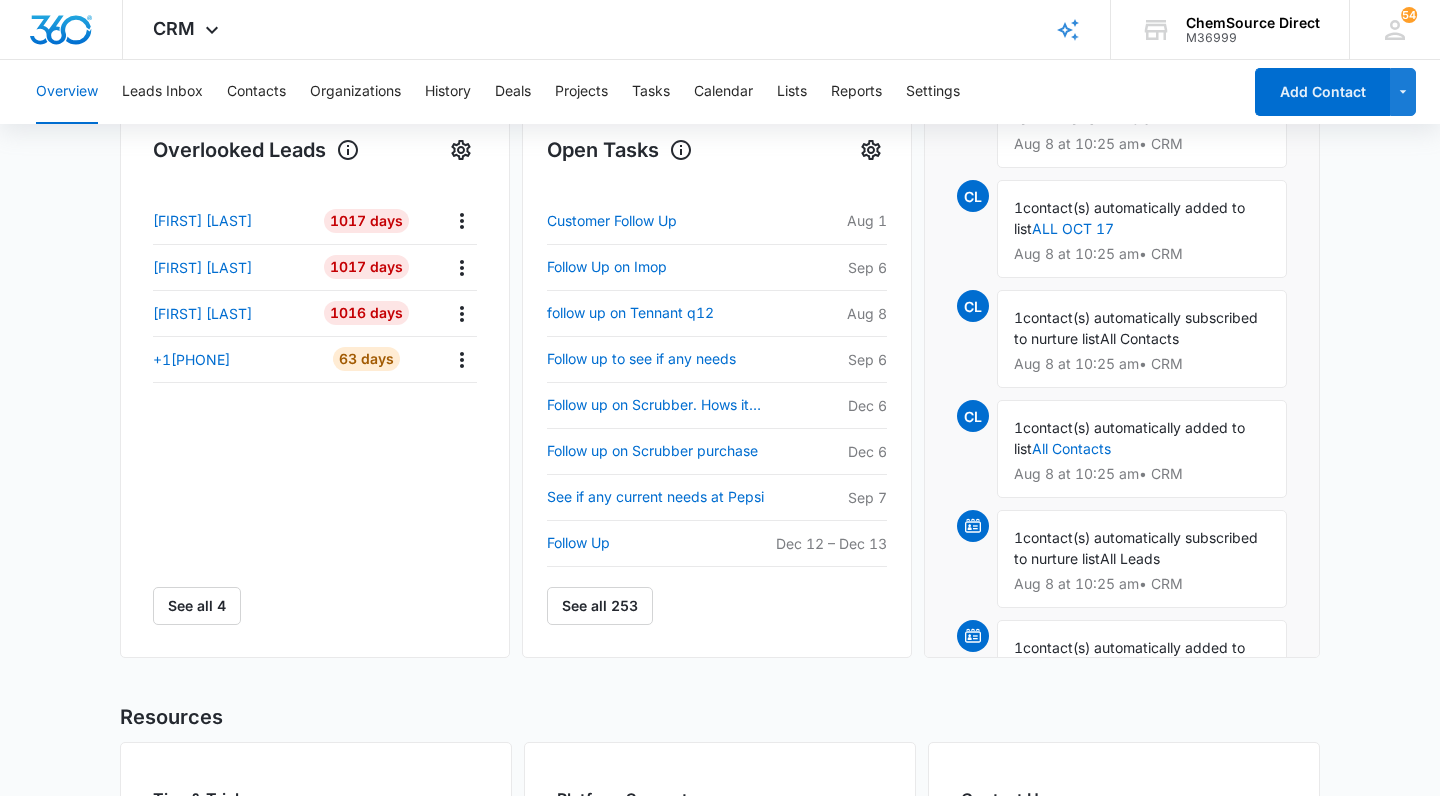 scroll, scrollTop: 656, scrollLeft: 0, axis: vertical 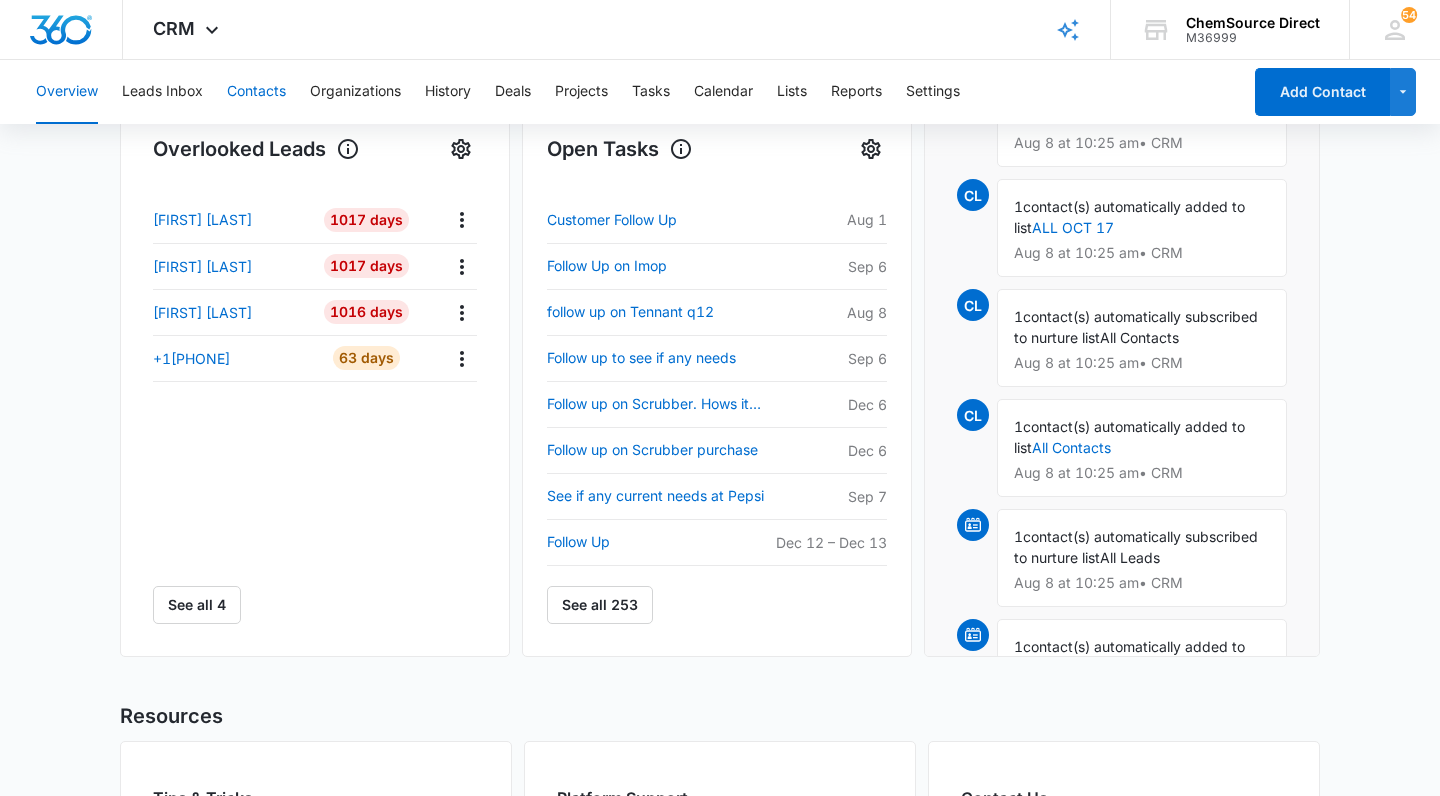 click on "Contacts" at bounding box center (256, 92) 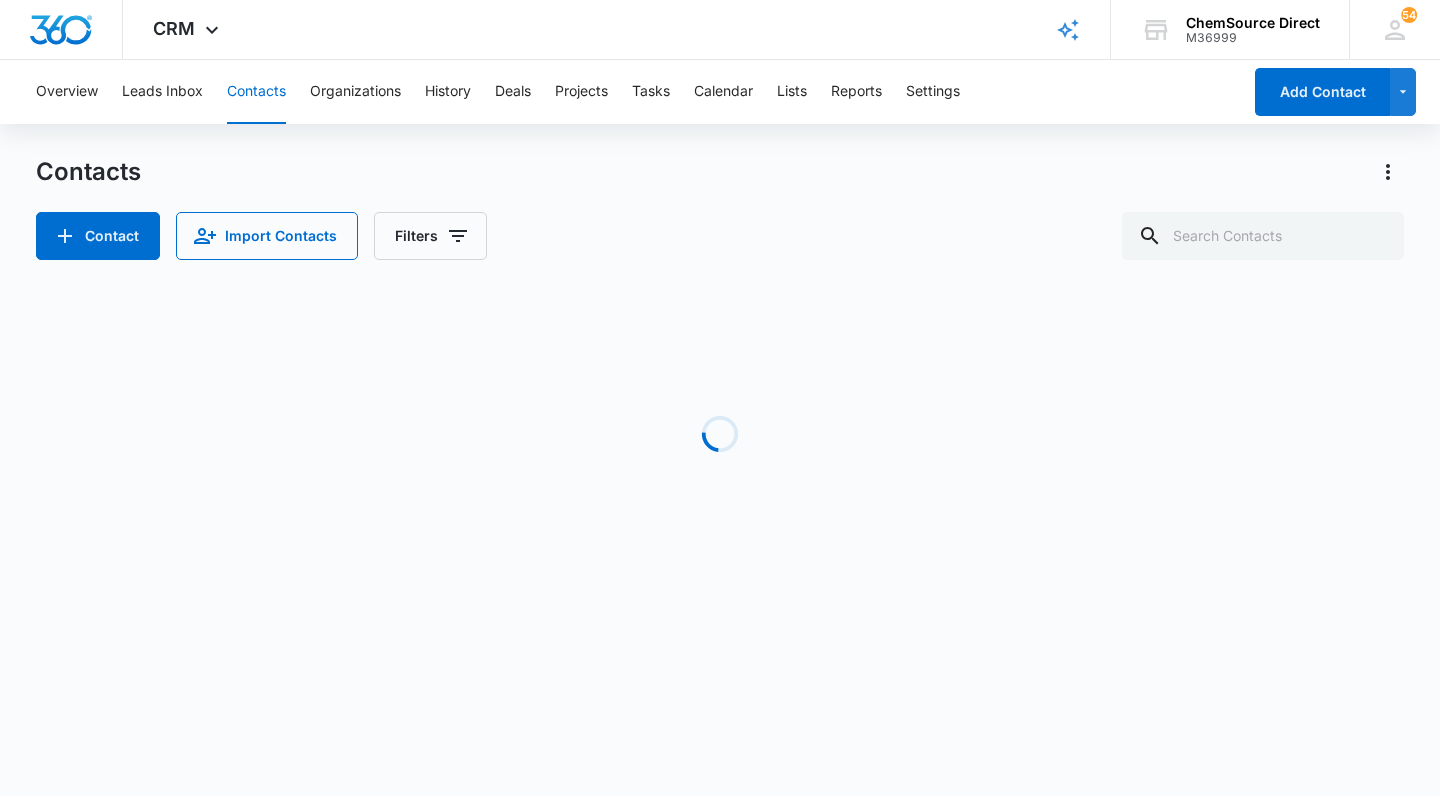 scroll, scrollTop: 0, scrollLeft: 0, axis: both 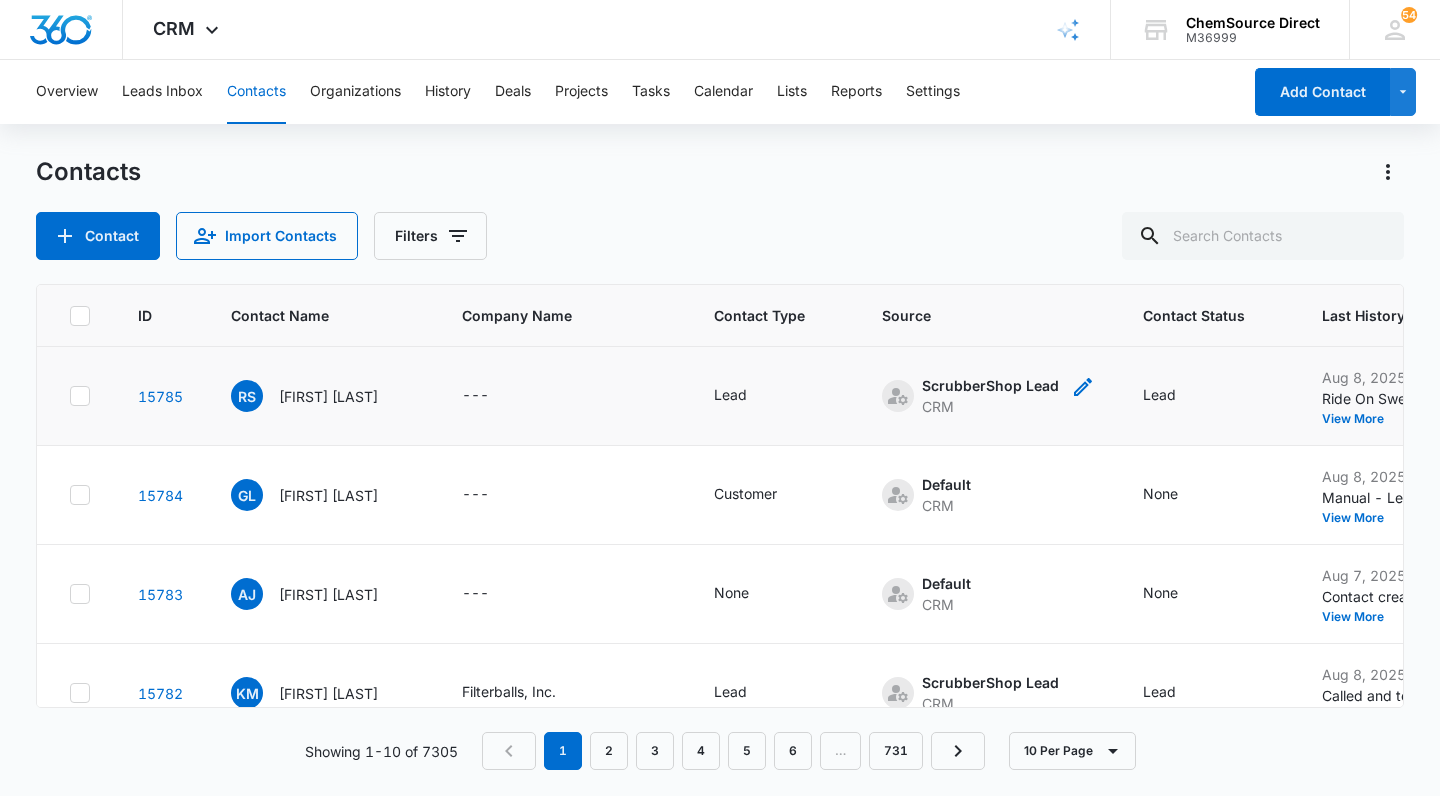 click 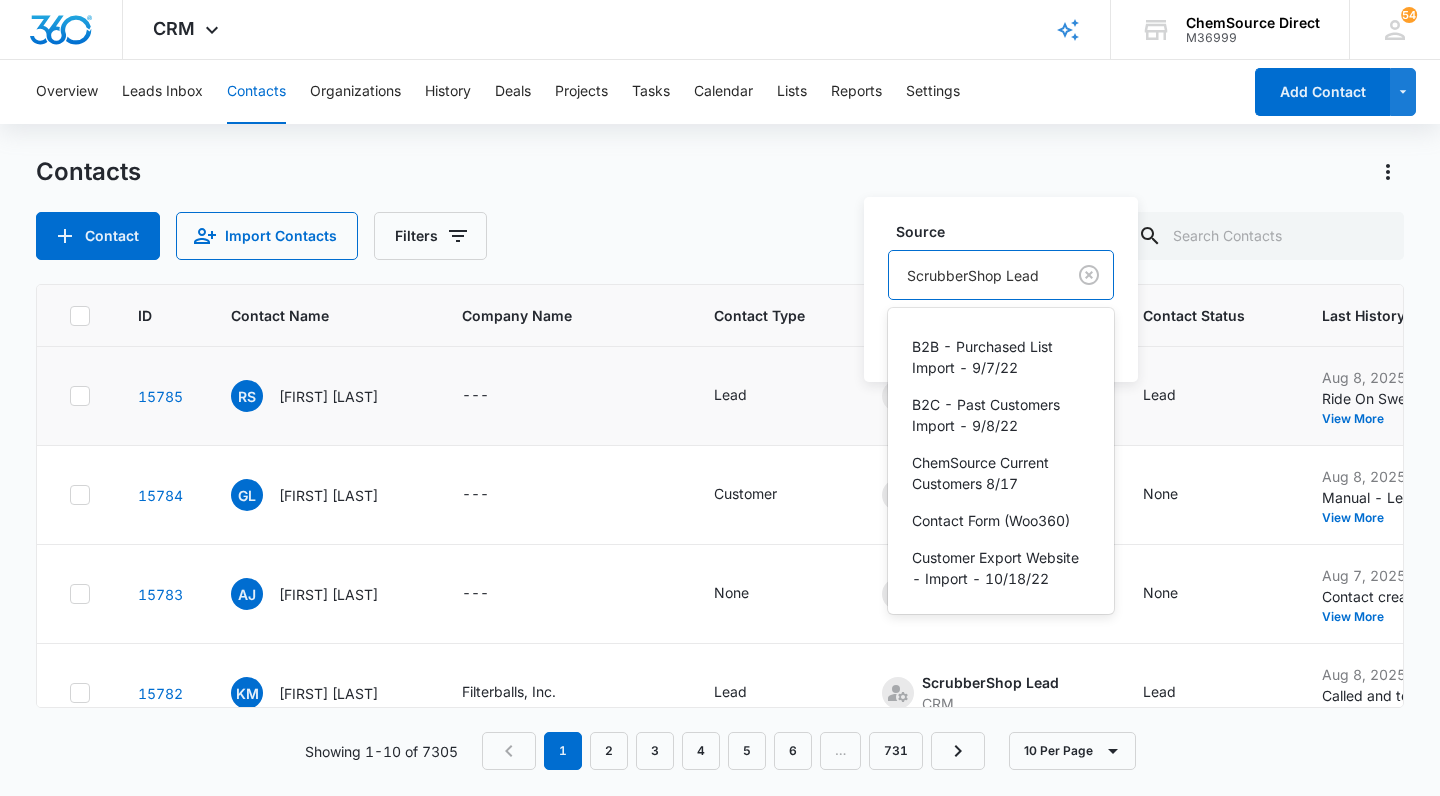click on "ScrubberShop Lead" at bounding box center (977, 275) 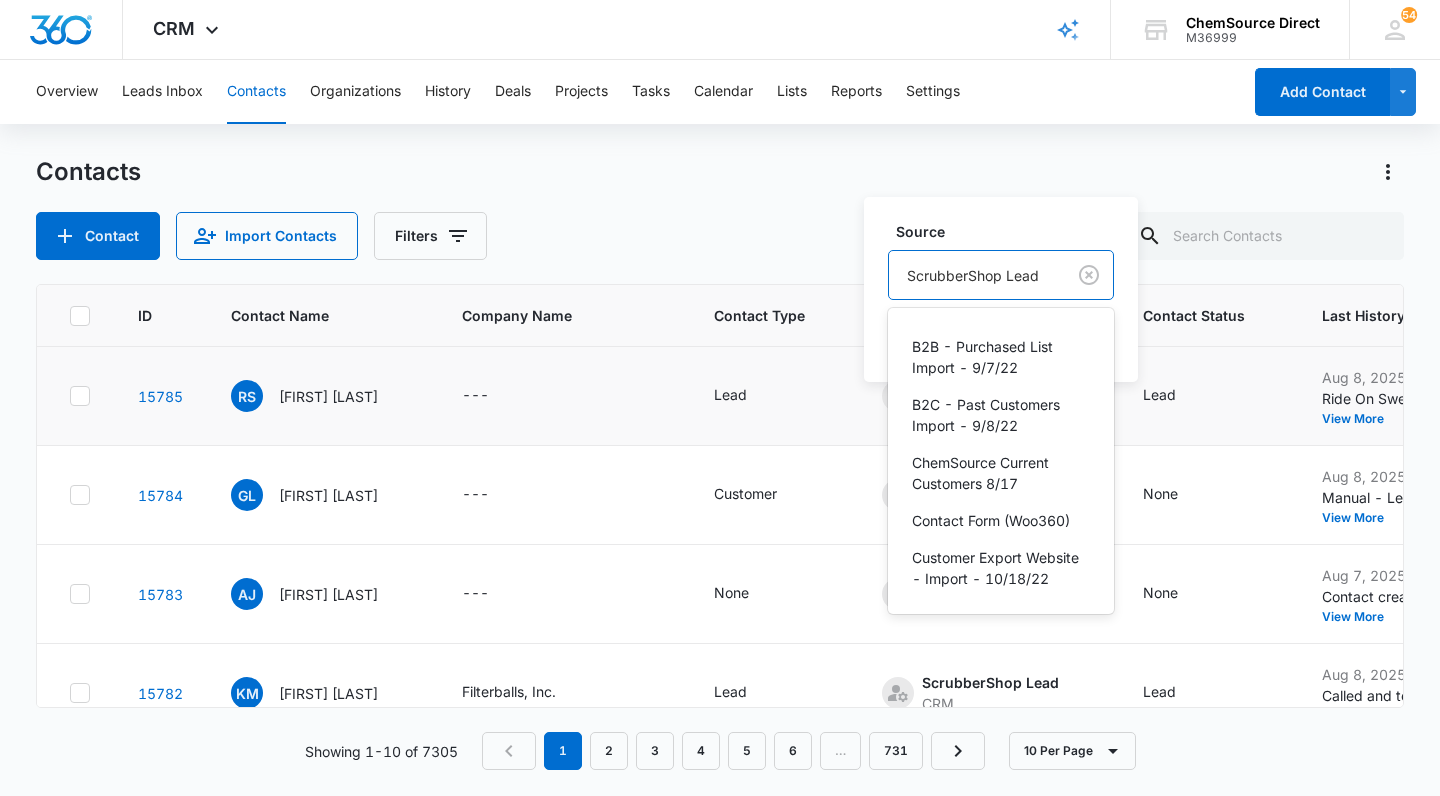 scroll, scrollTop: 0, scrollLeft: 0, axis: both 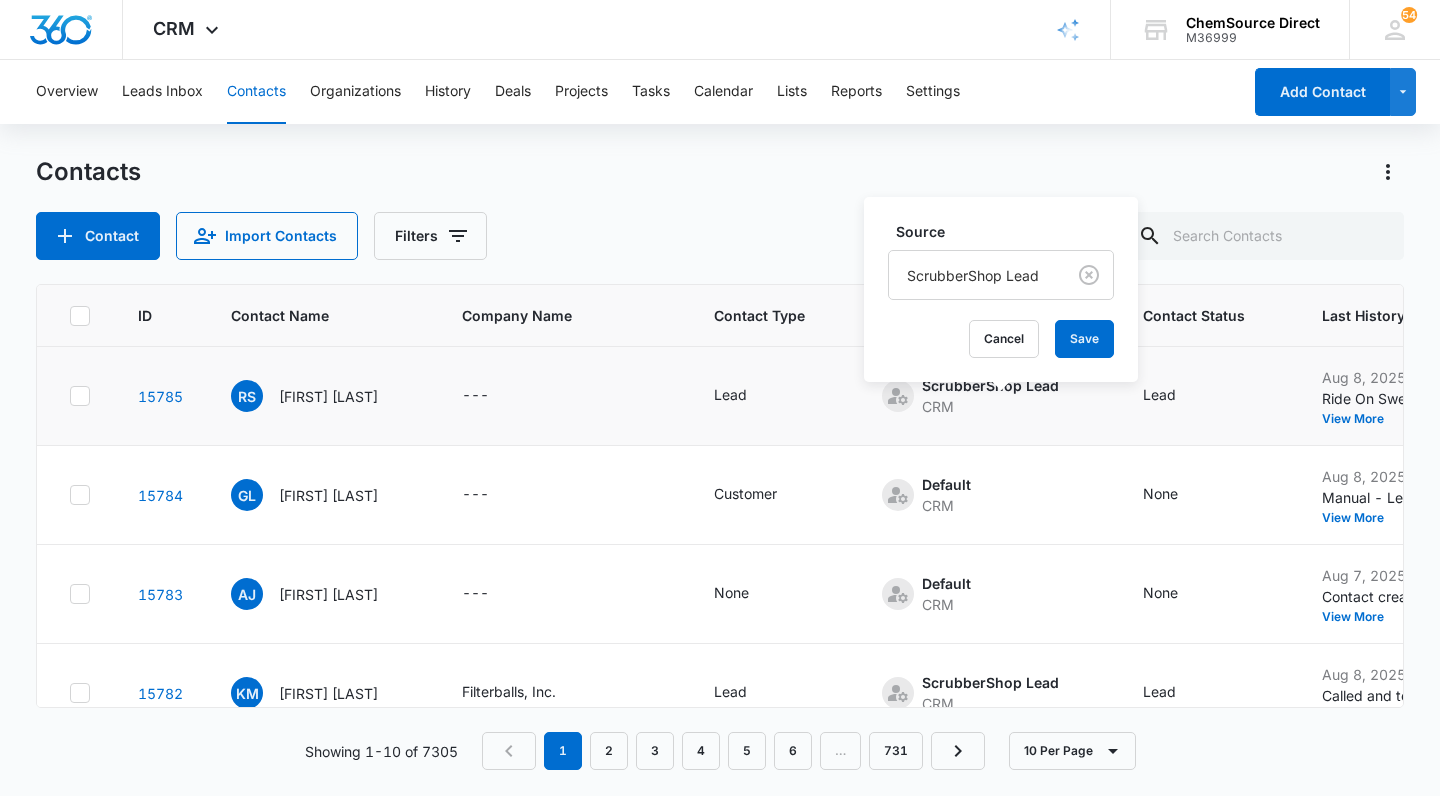 click on "Source" at bounding box center (1009, 231) 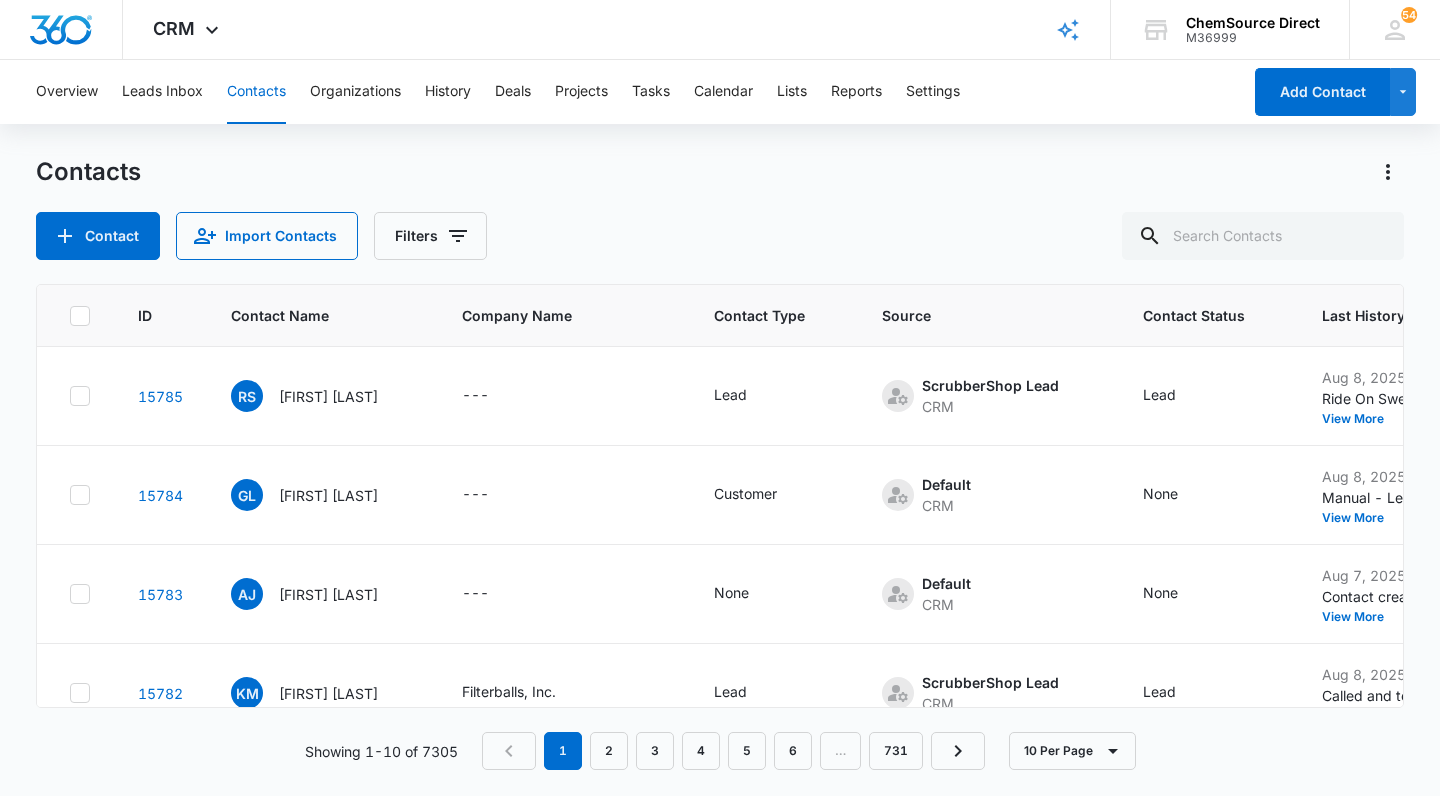 click on "Contact Import Contacts Filters" at bounding box center [720, 236] 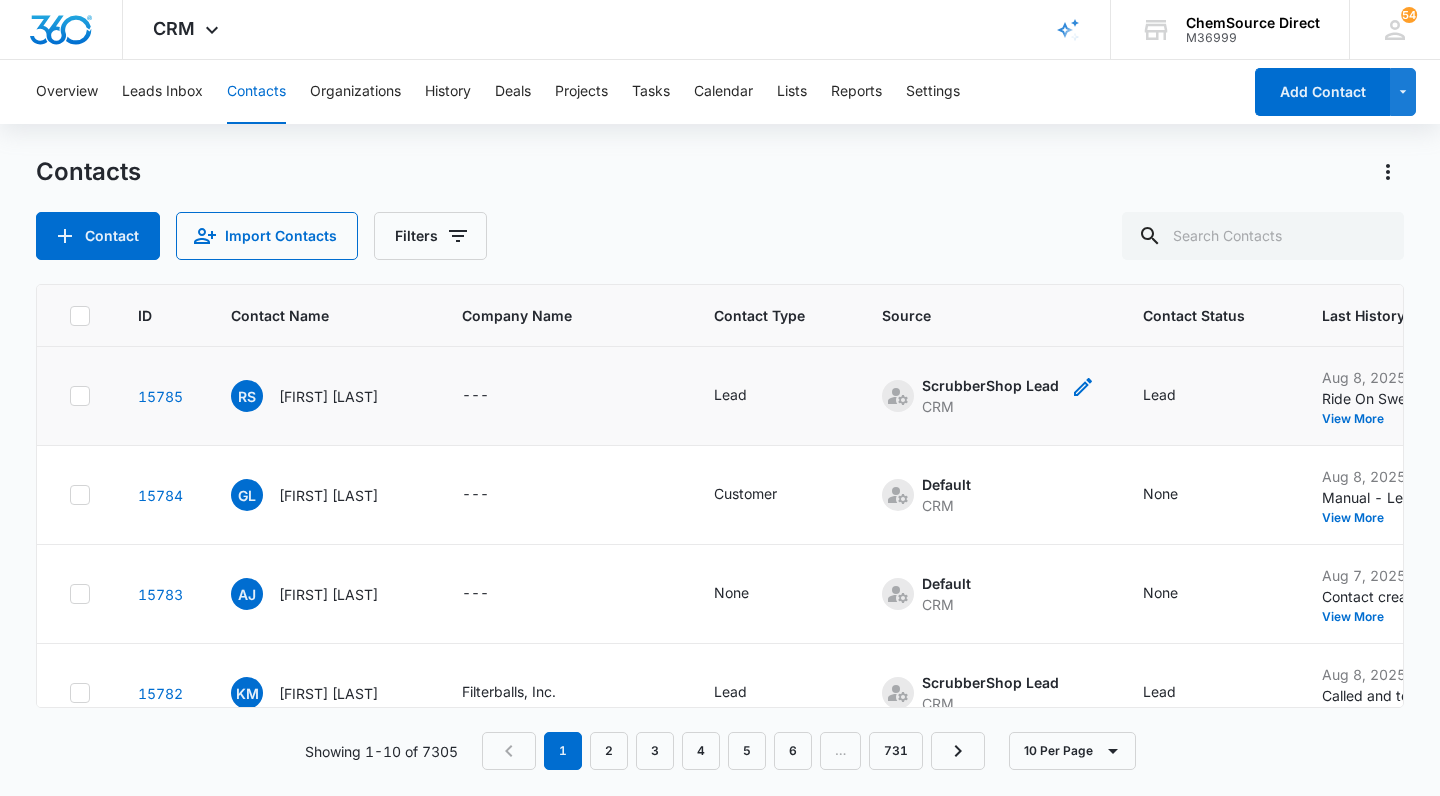 scroll, scrollTop: 0, scrollLeft: 0, axis: both 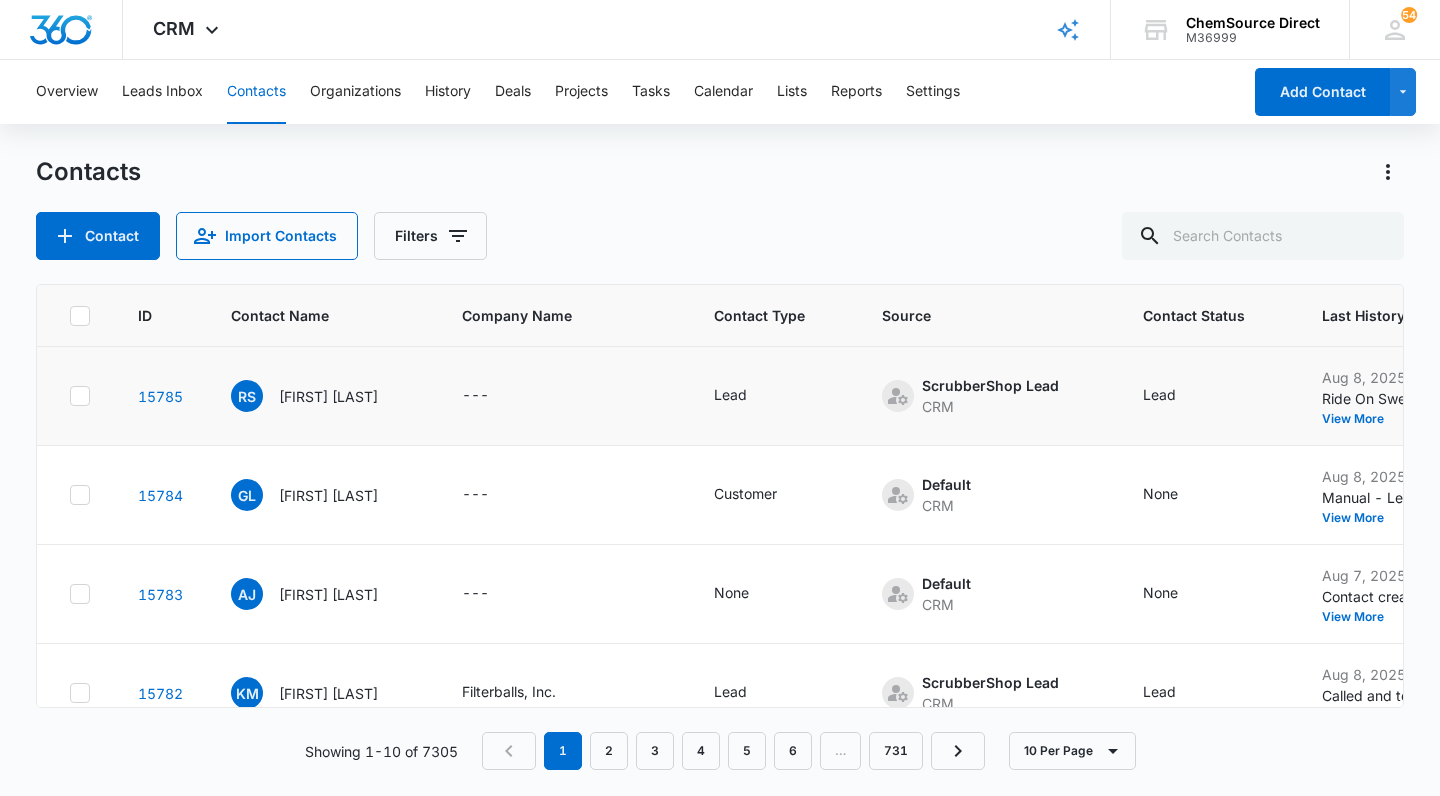 click 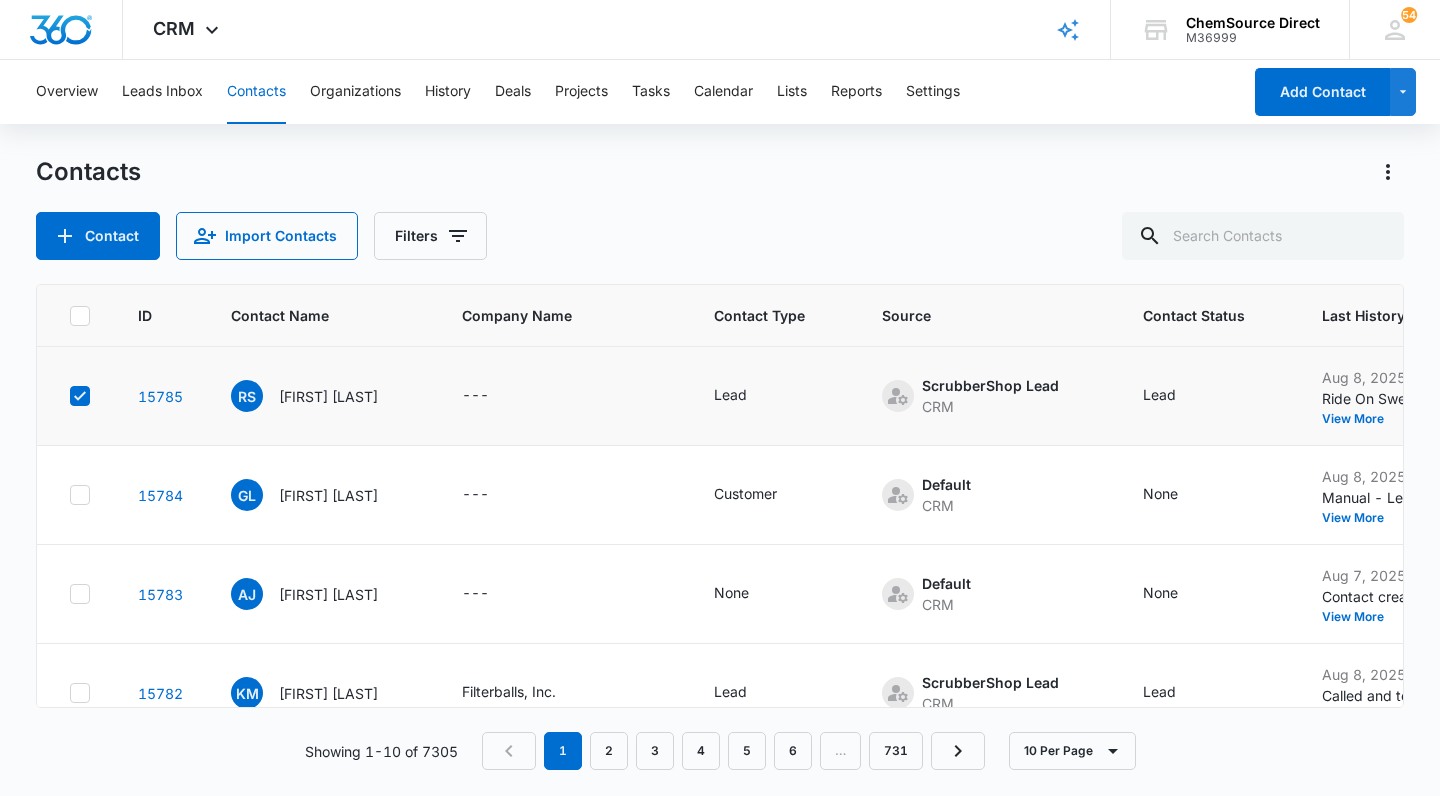 checkbox on "true" 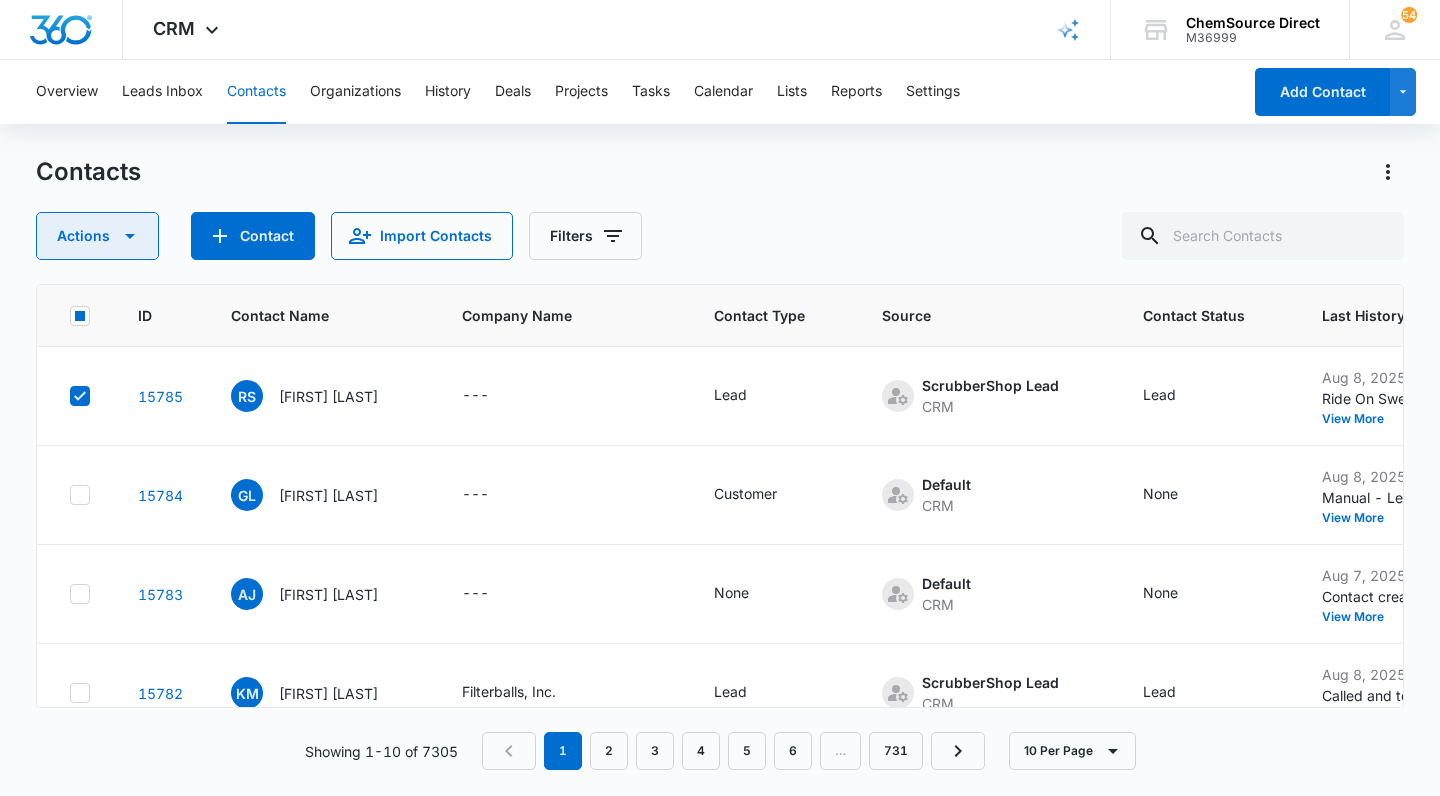 click 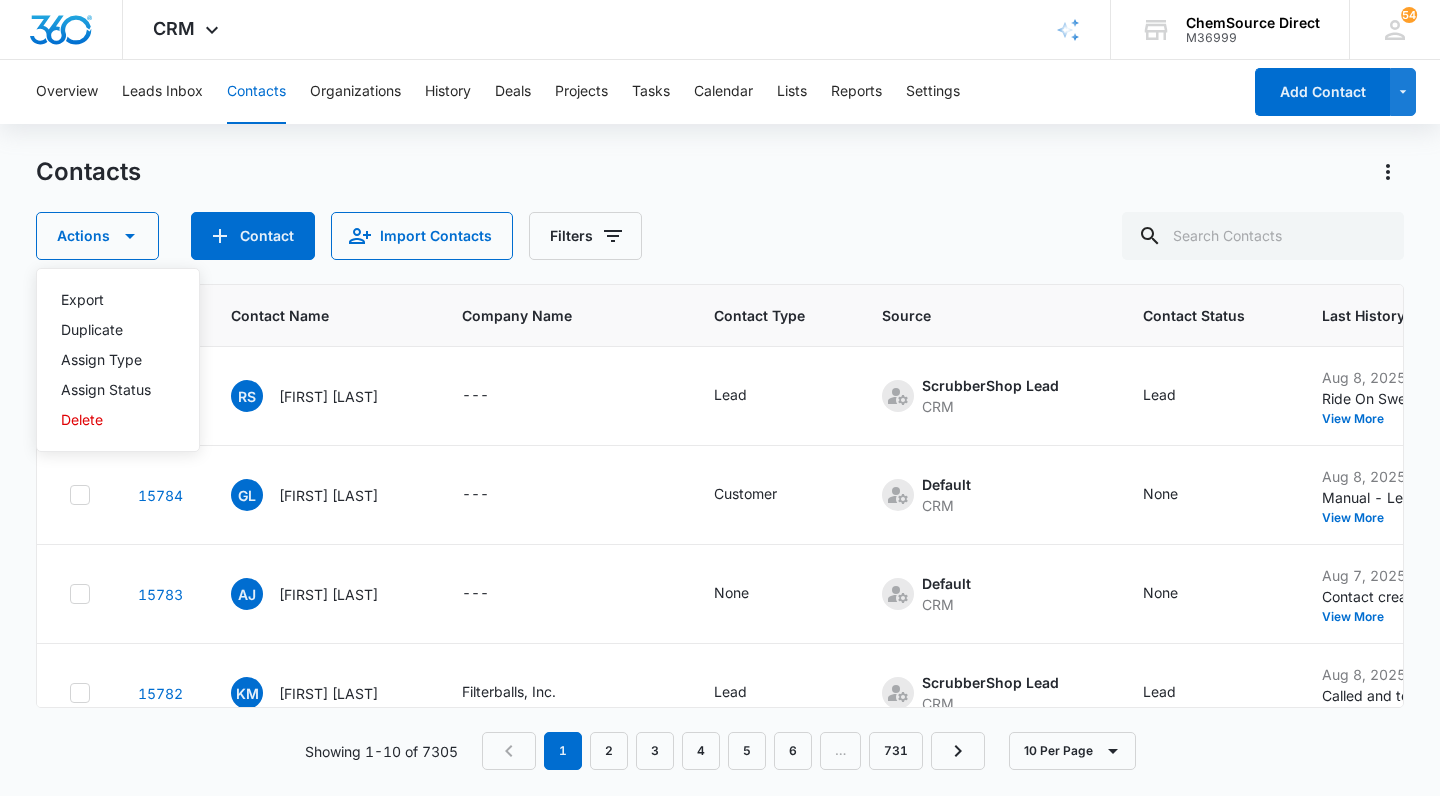 click on "Contacts" at bounding box center [720, 172] 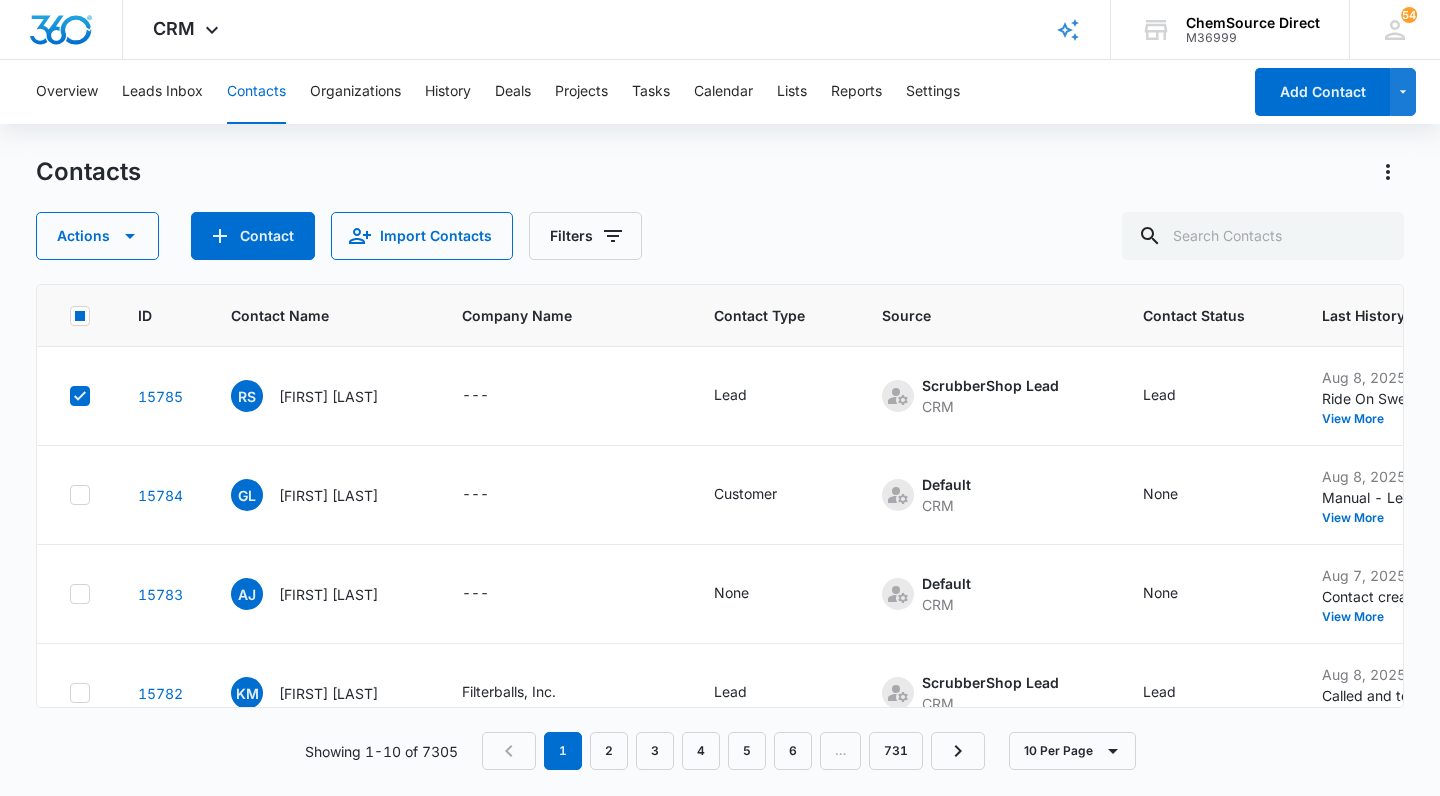 click 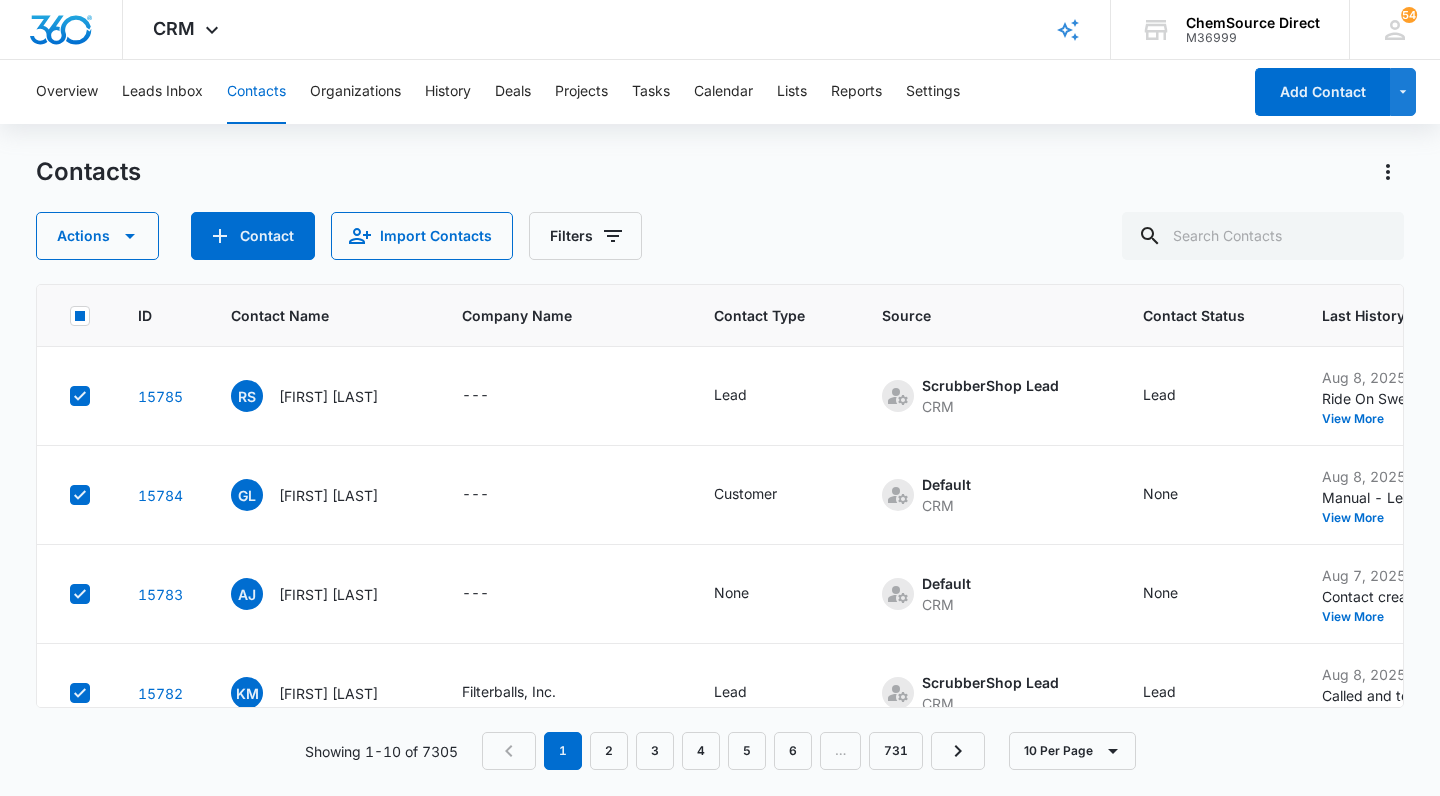 checkbox on "true" 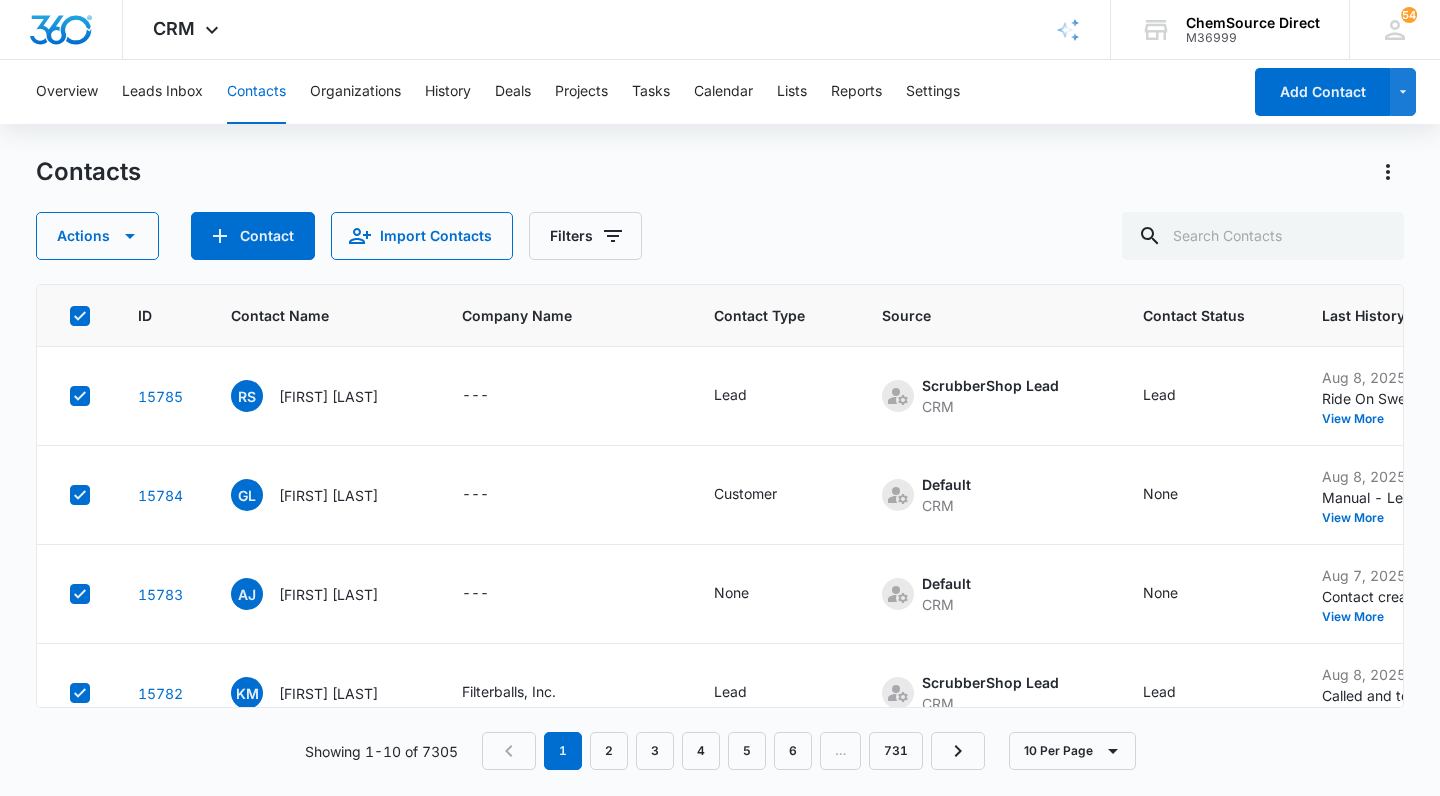 click 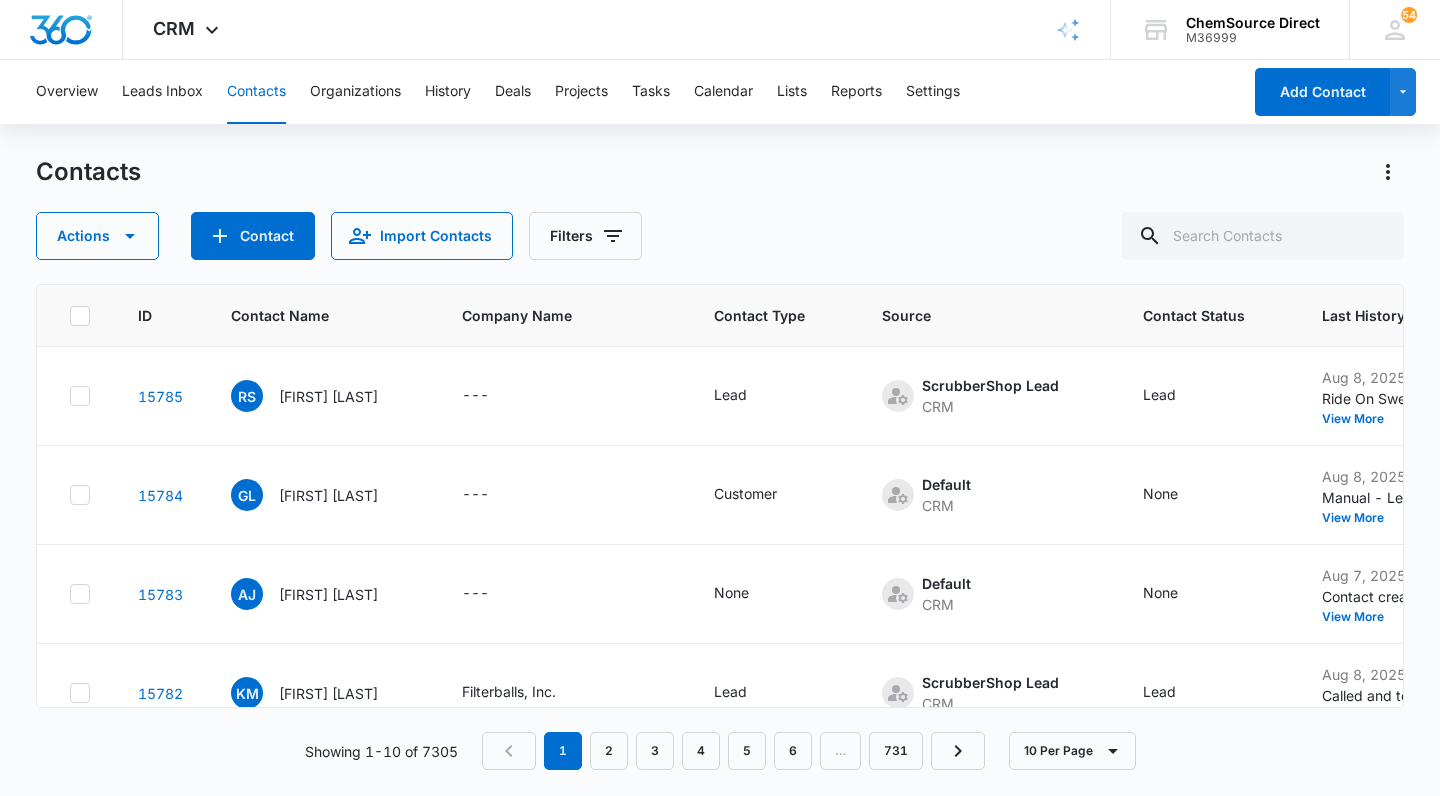 checkbox on "false" 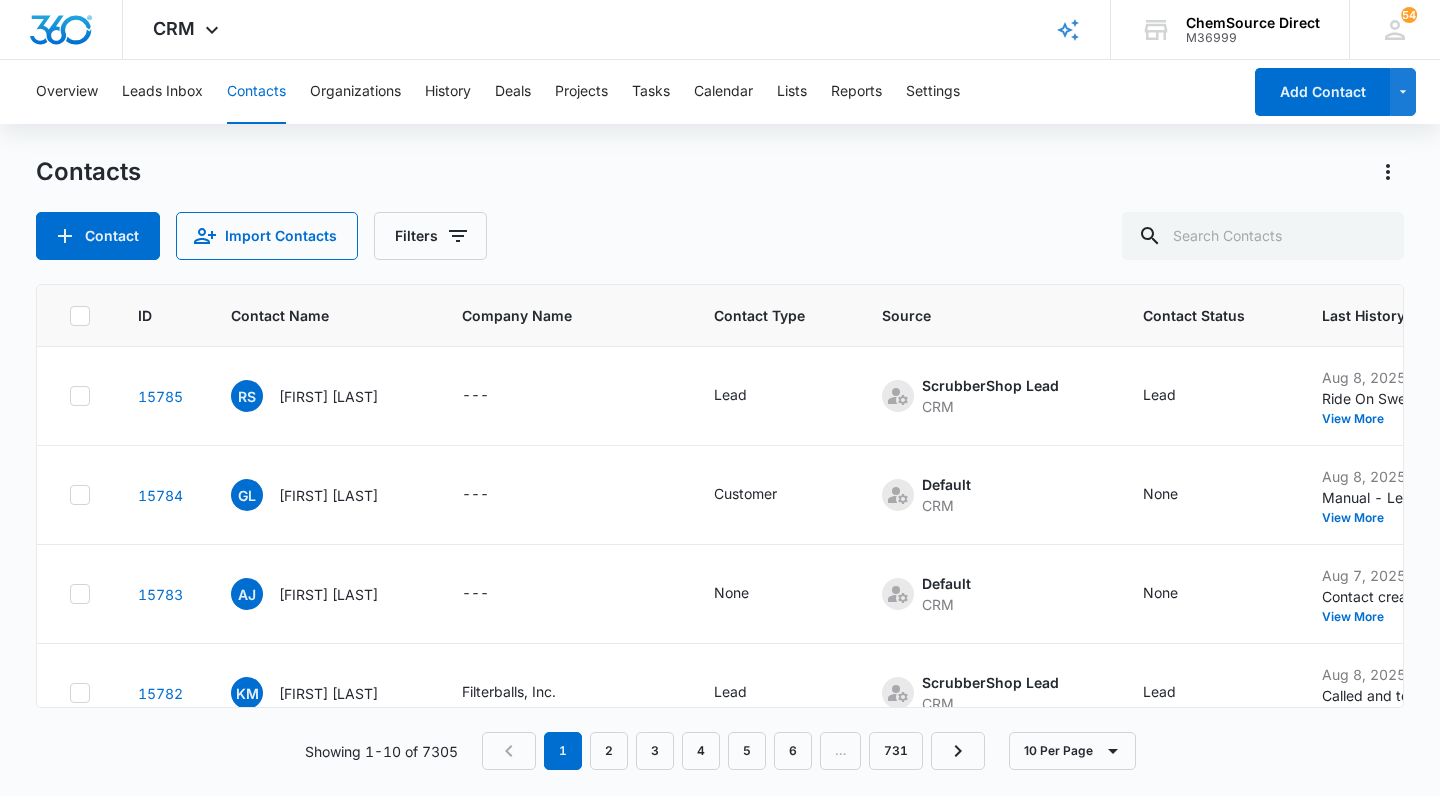click on "Contacts Contact Import Contacts Filters" at bounding box center (720, 208) 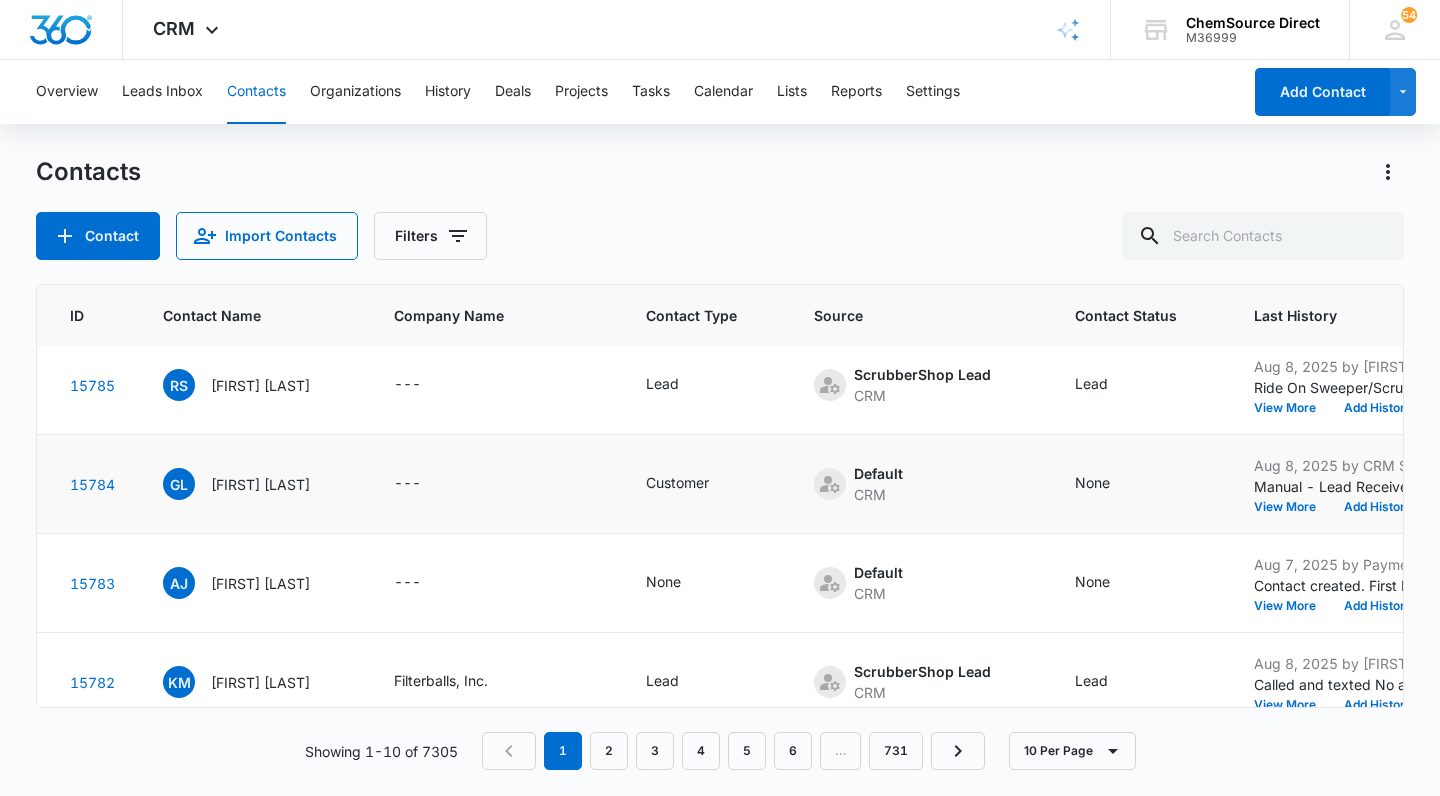 scroll, scrollTop: 14, scrollLeft: 78, axis: both 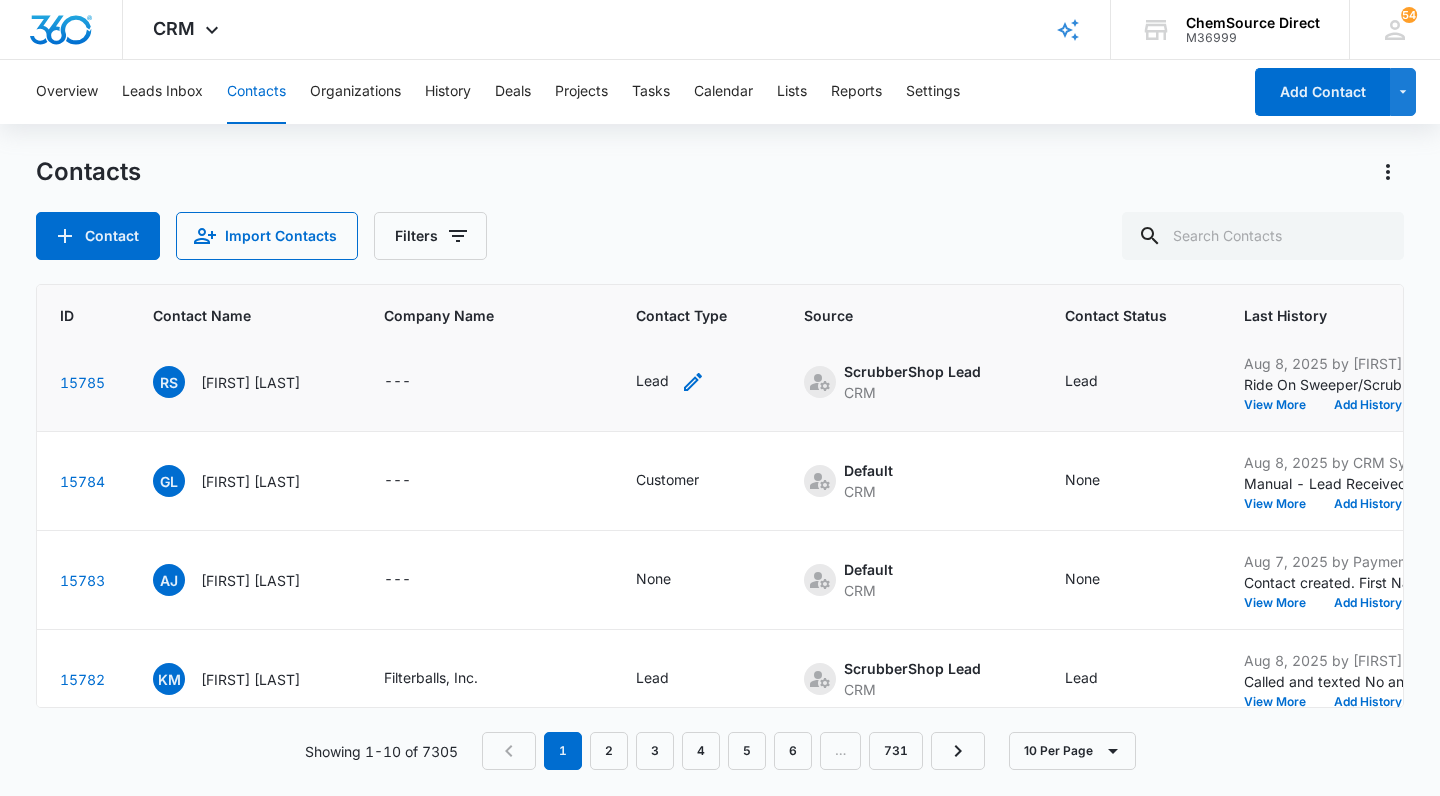 click 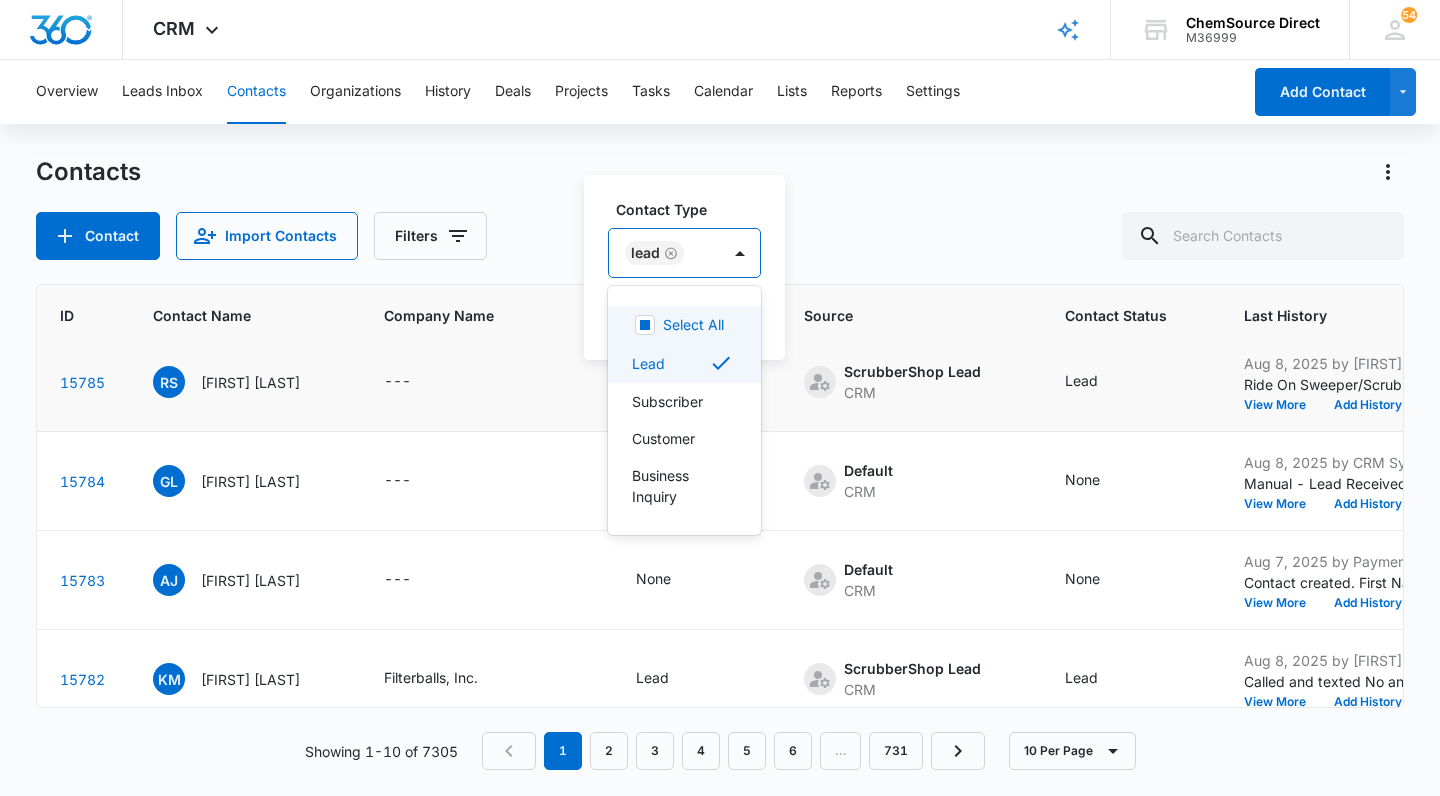 click on "Lead" at bounding box center [664, 253] 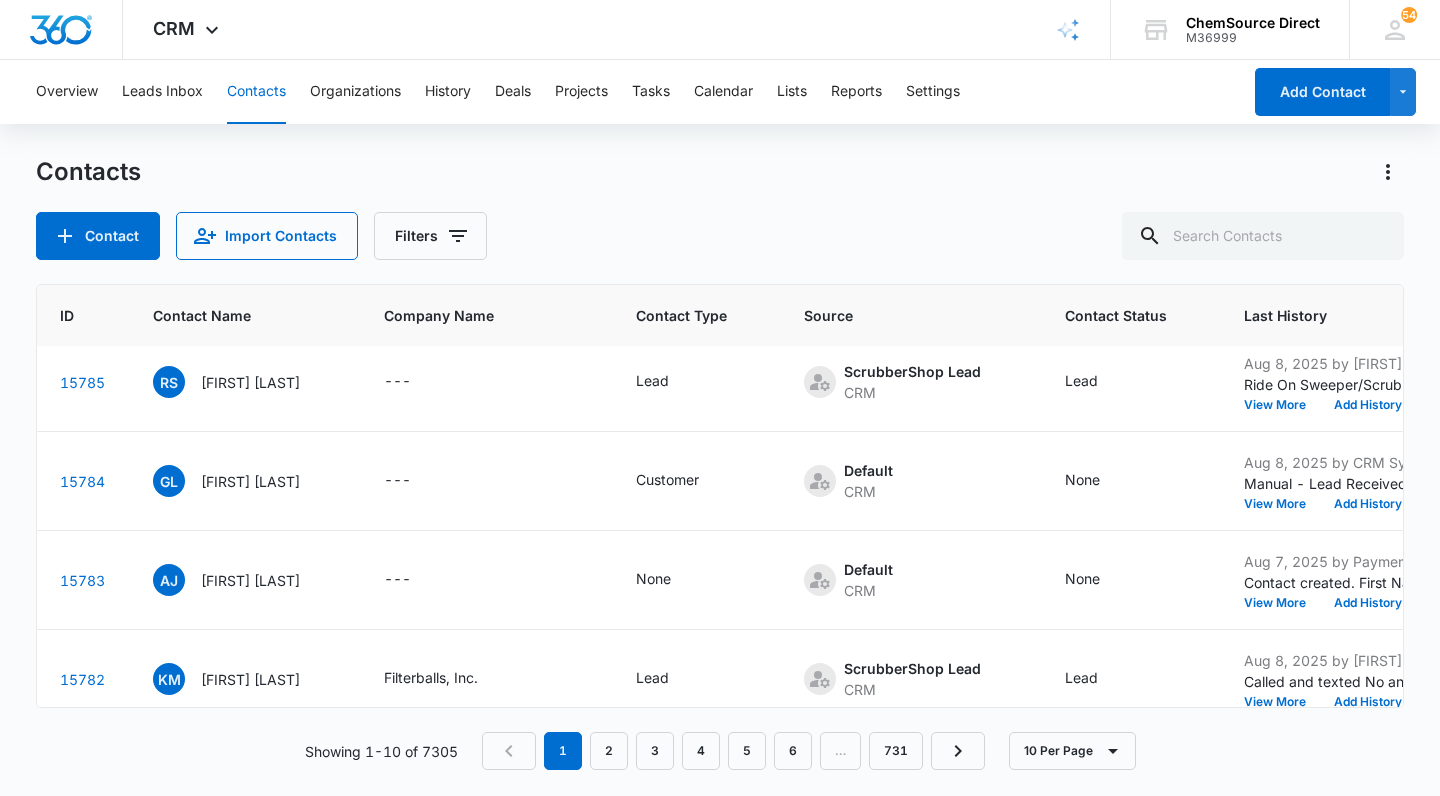click on "Contacts" at bounding box center [720, 172] 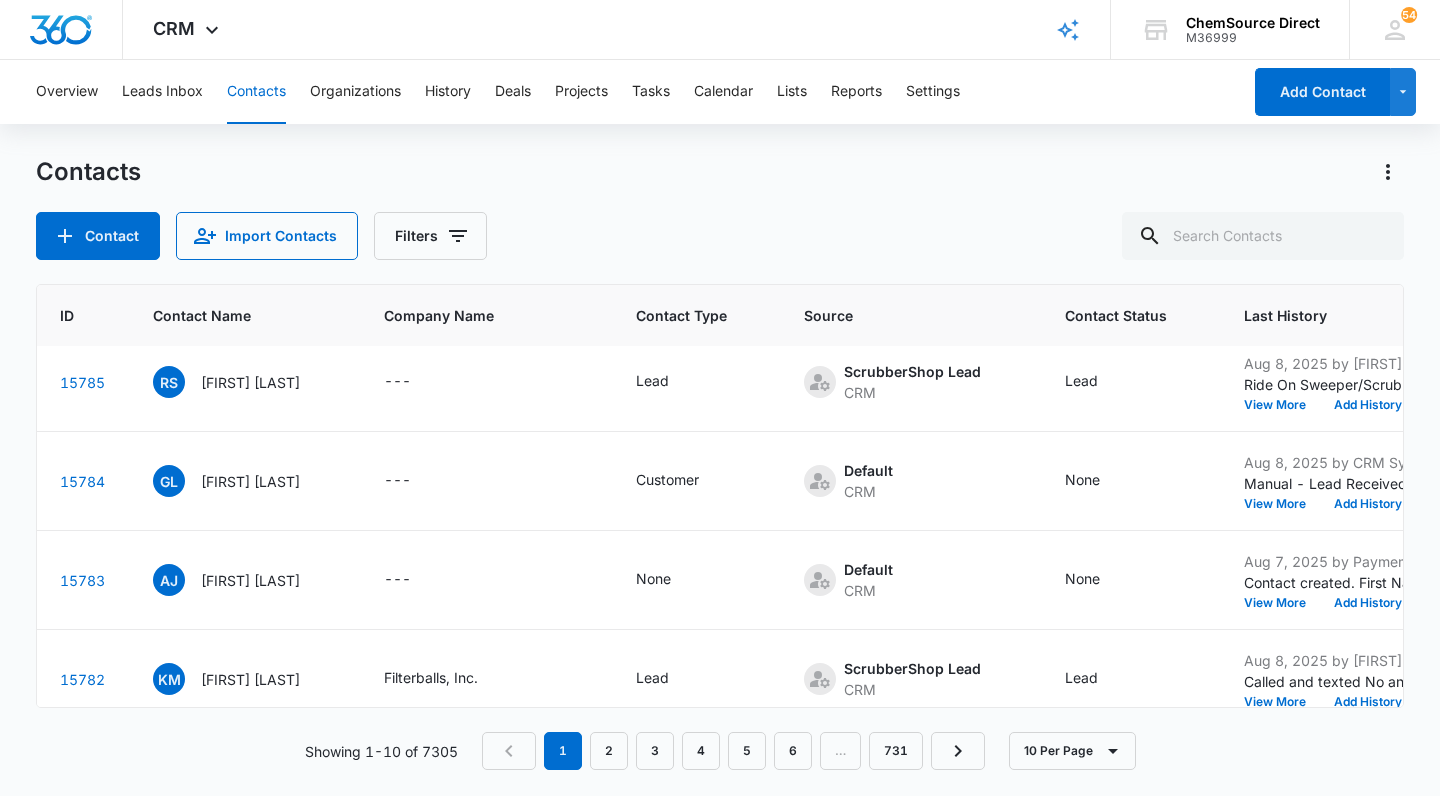 scroll, scrollTop: 0, scrollLeft: 0, axis: both 